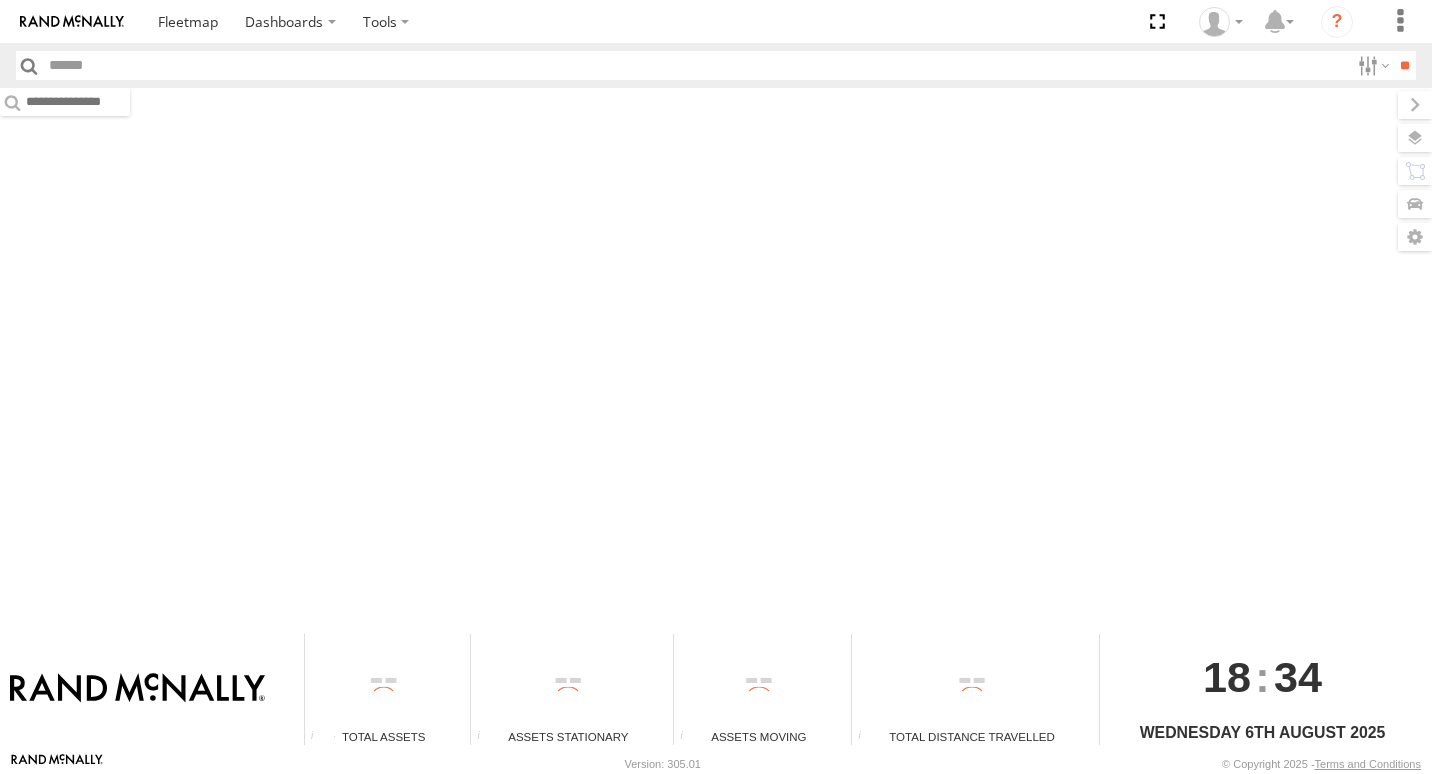 scroll, scrollTop: 0, scrollLeft: 0, axis: both 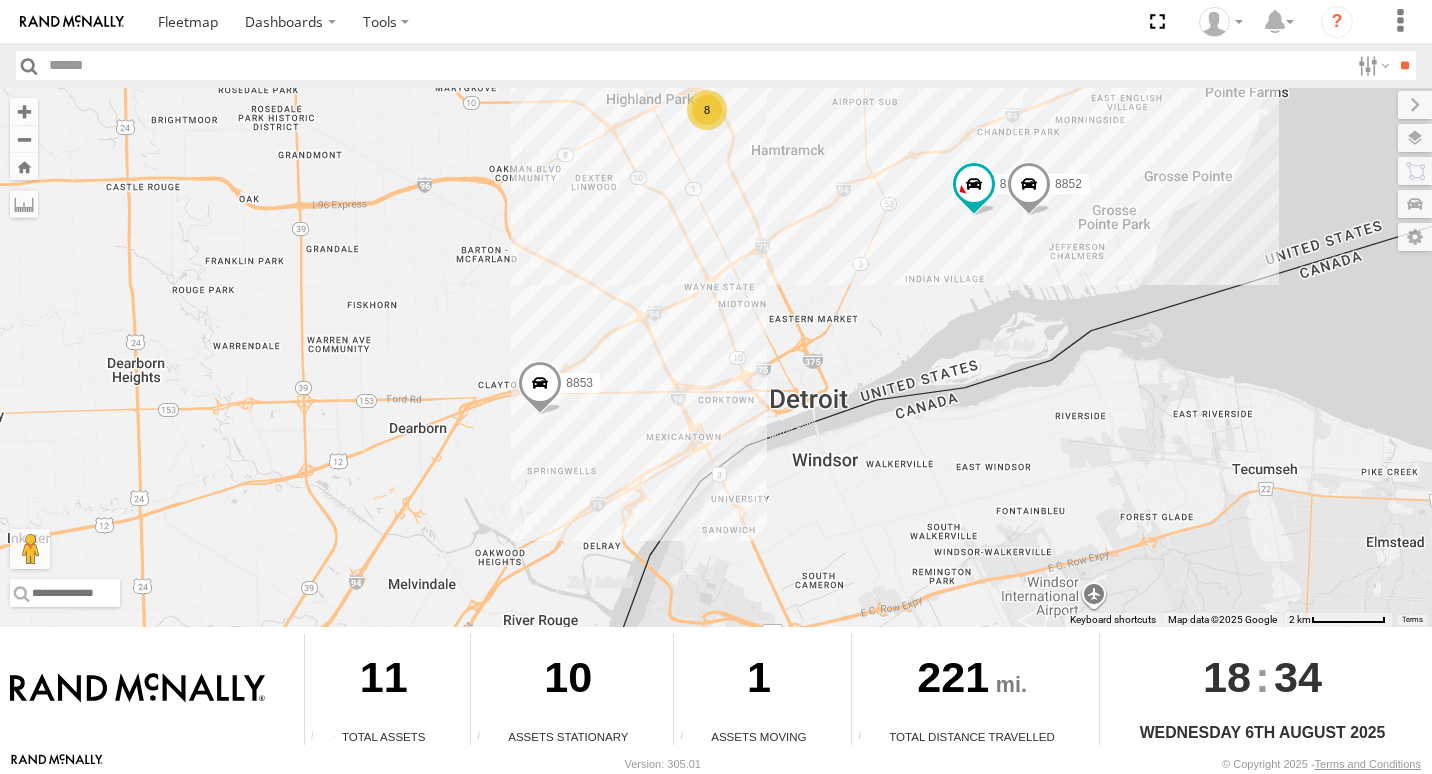 click on "8" at bounding box center [707, 110] 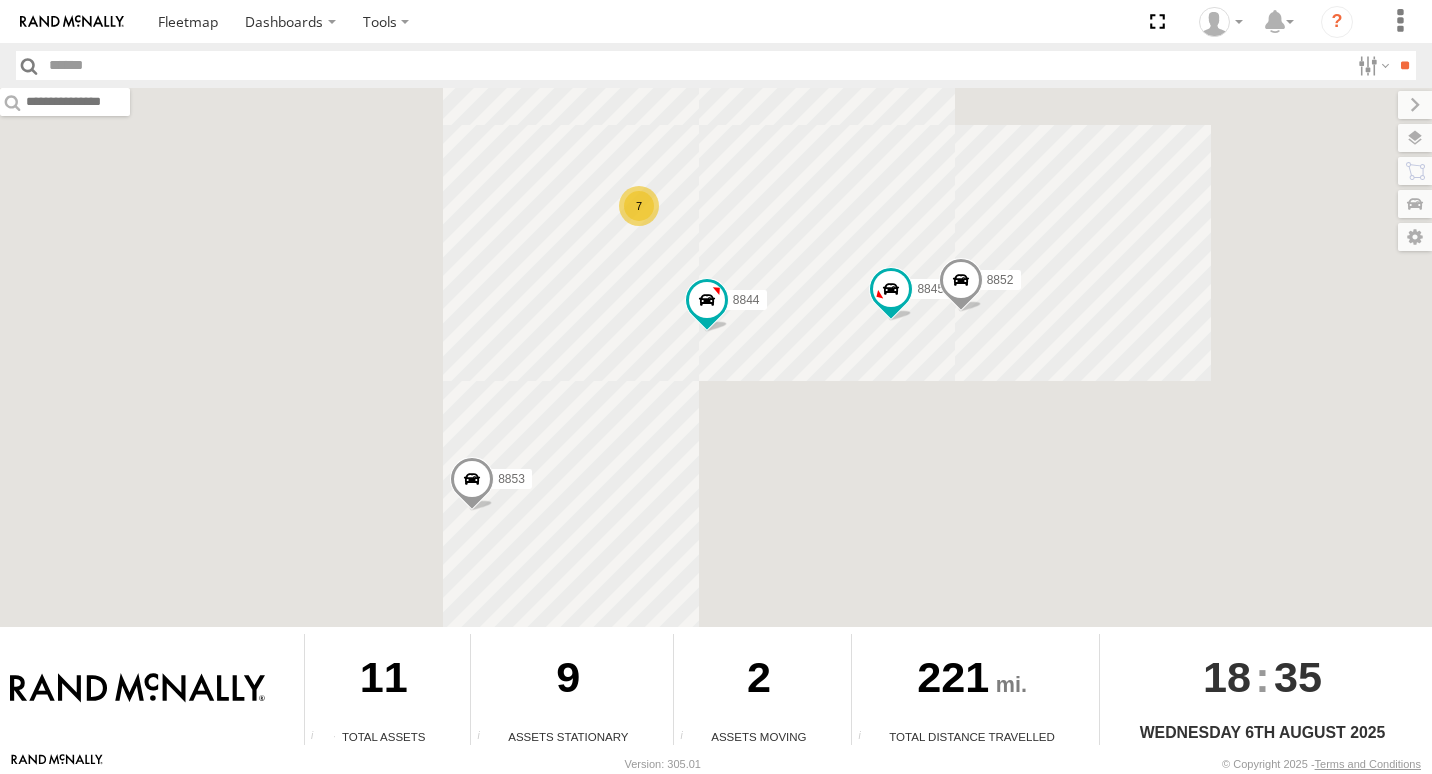 scroll, scrollTop: 0, scrollLeft: 0, axis: both 